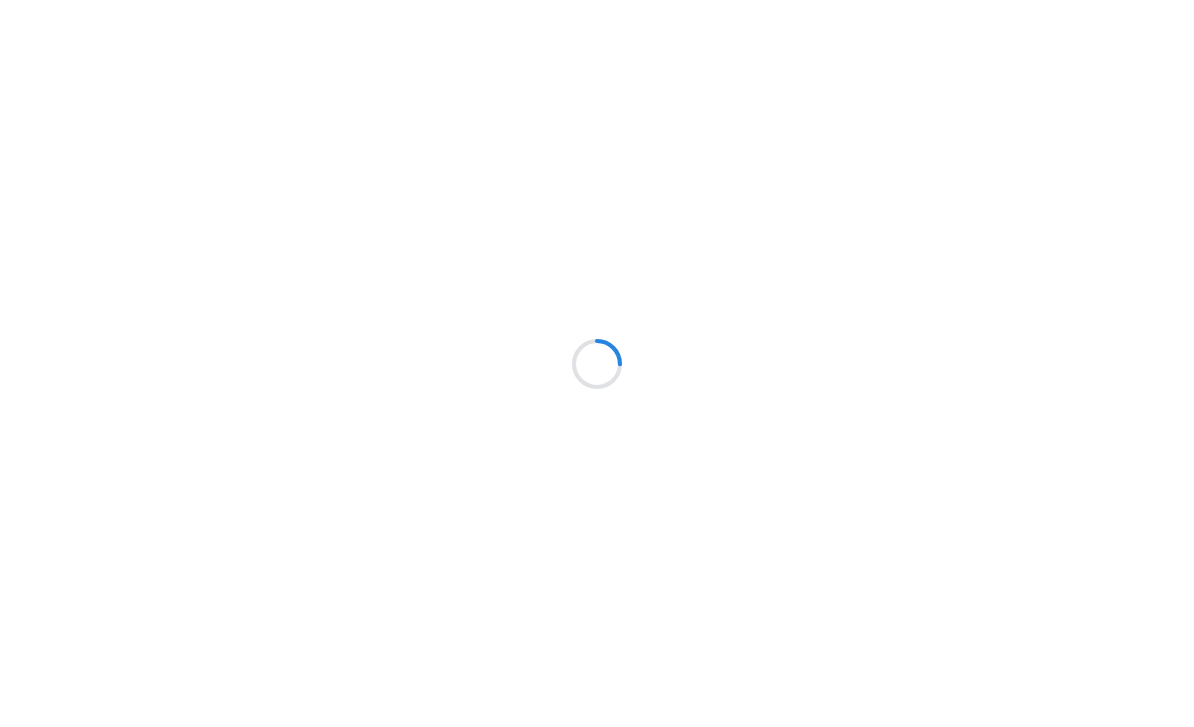 scroll, scrollTop: 0, scrollLeft: 0, axis: both 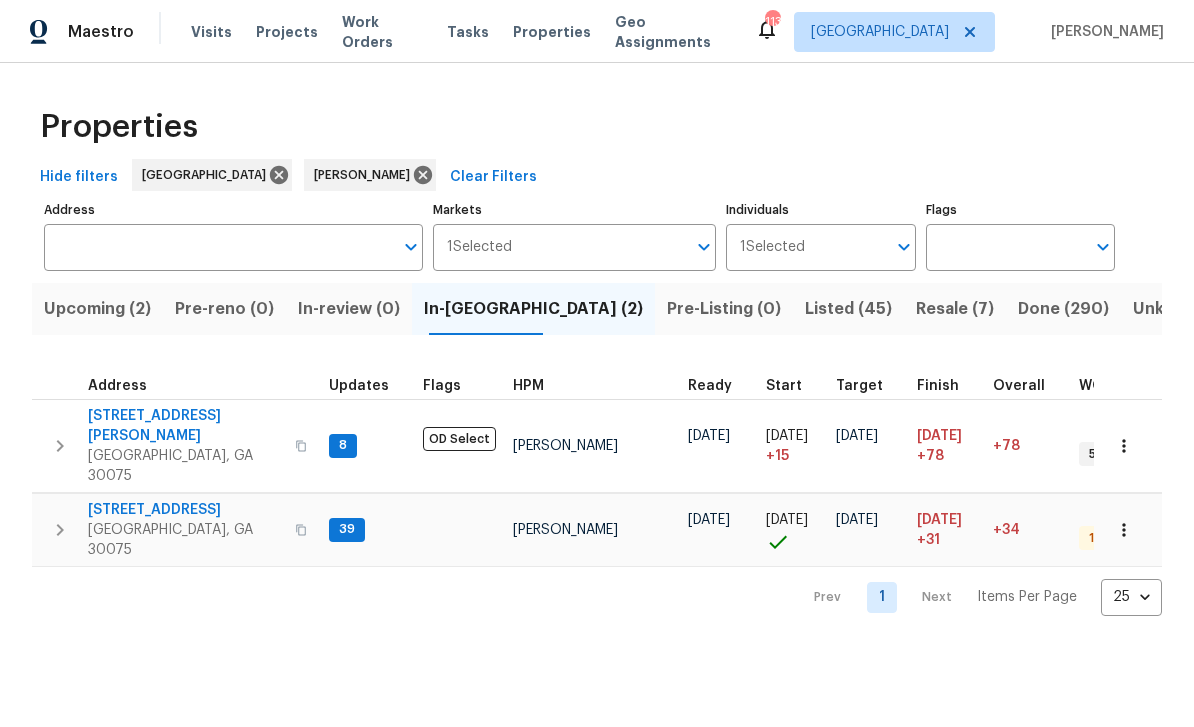 click on "1215 Ridgefield Dr" at bounding box center [185, 510] 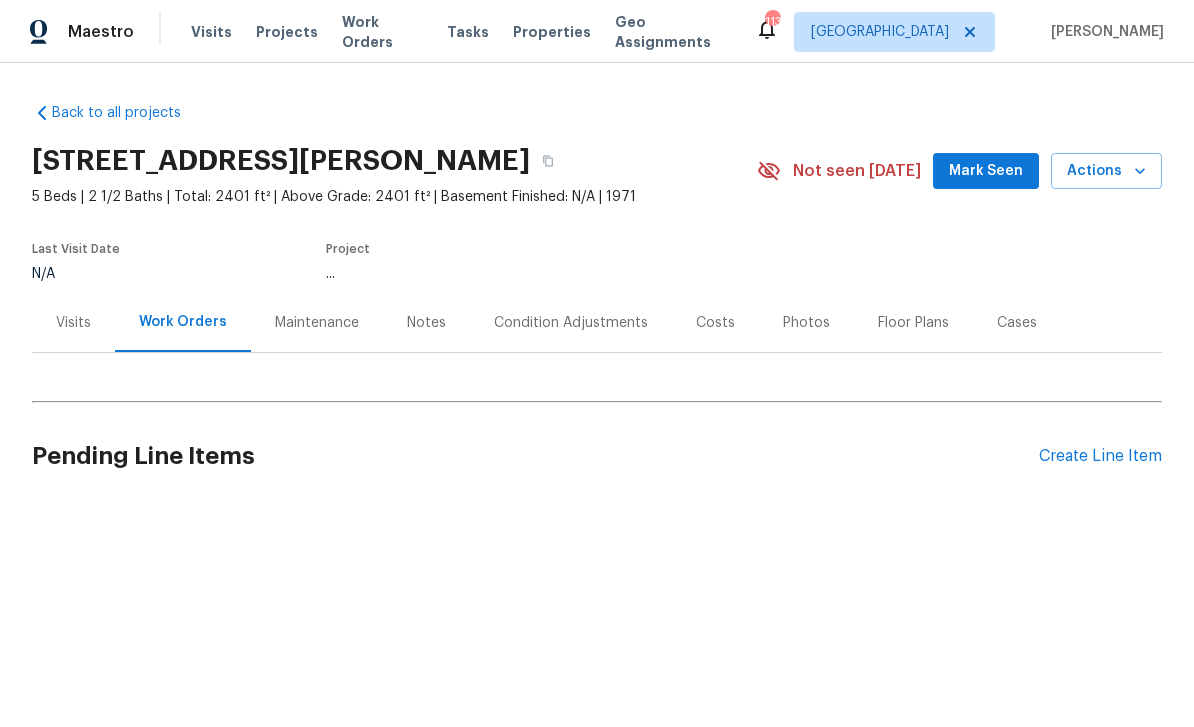 scroll, scrollTop: 0, scrollLeft: 0, axis: both 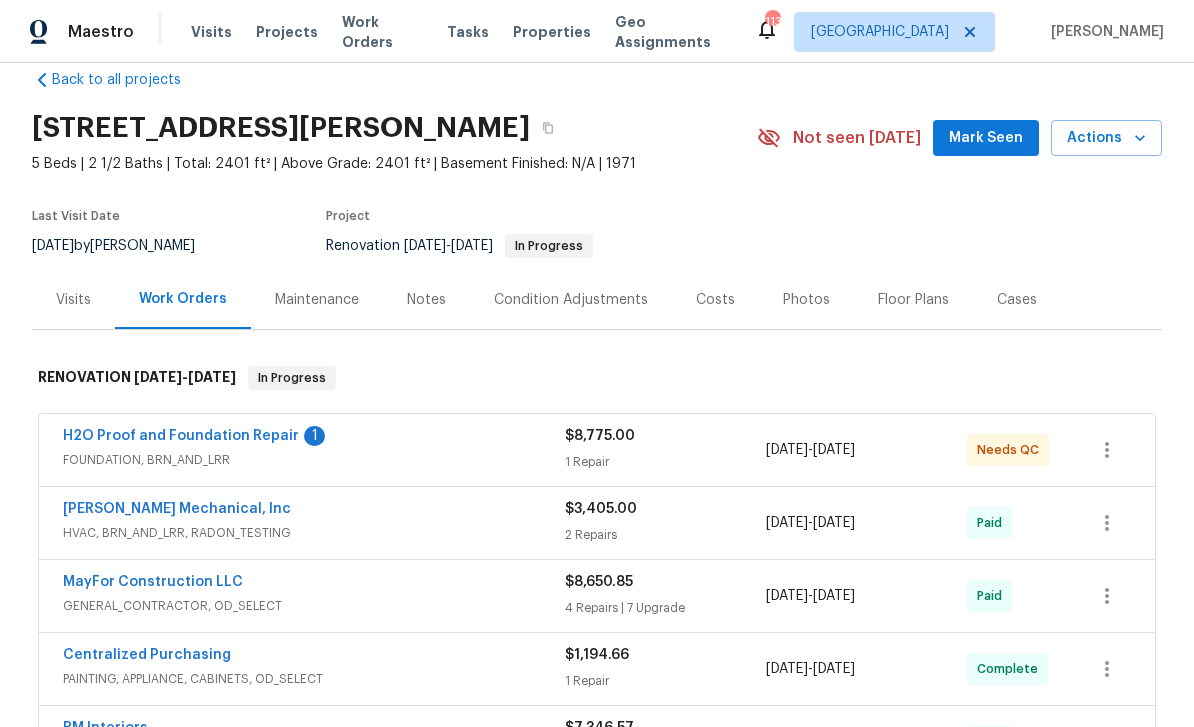 click on "H2O Proof and Foundation Repair" at bounding box center (181, 436) 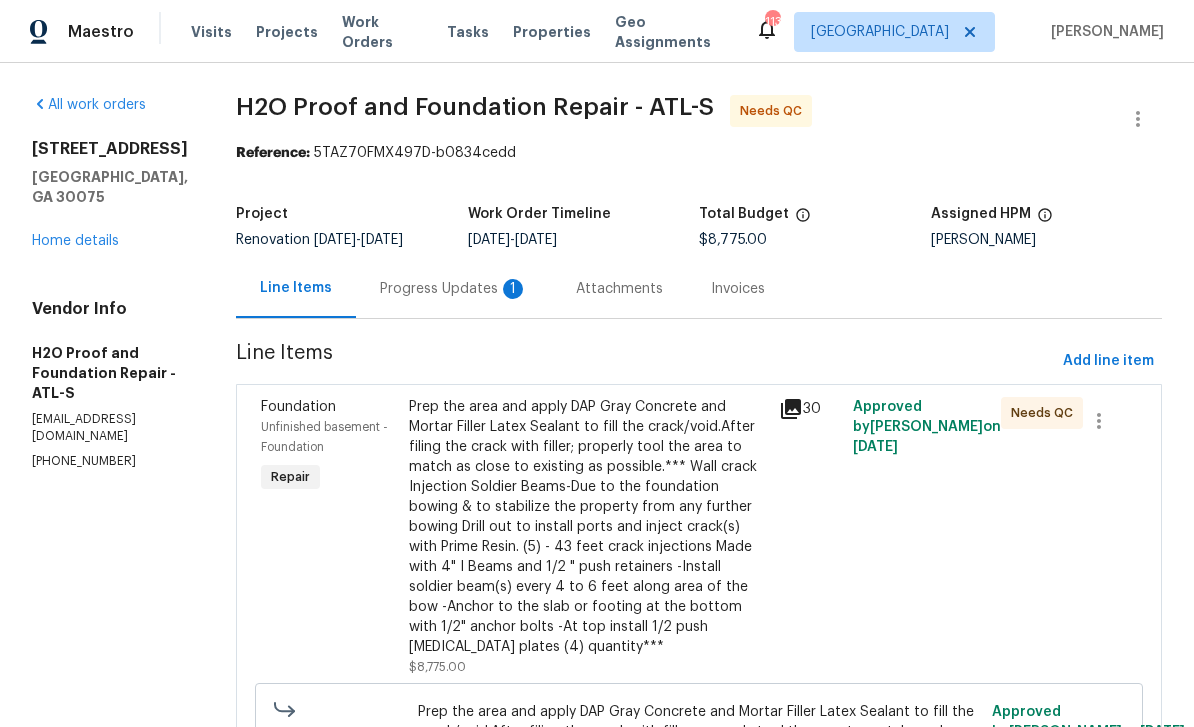 click on "Progress Updates 1" at bounding box center (454, 289) 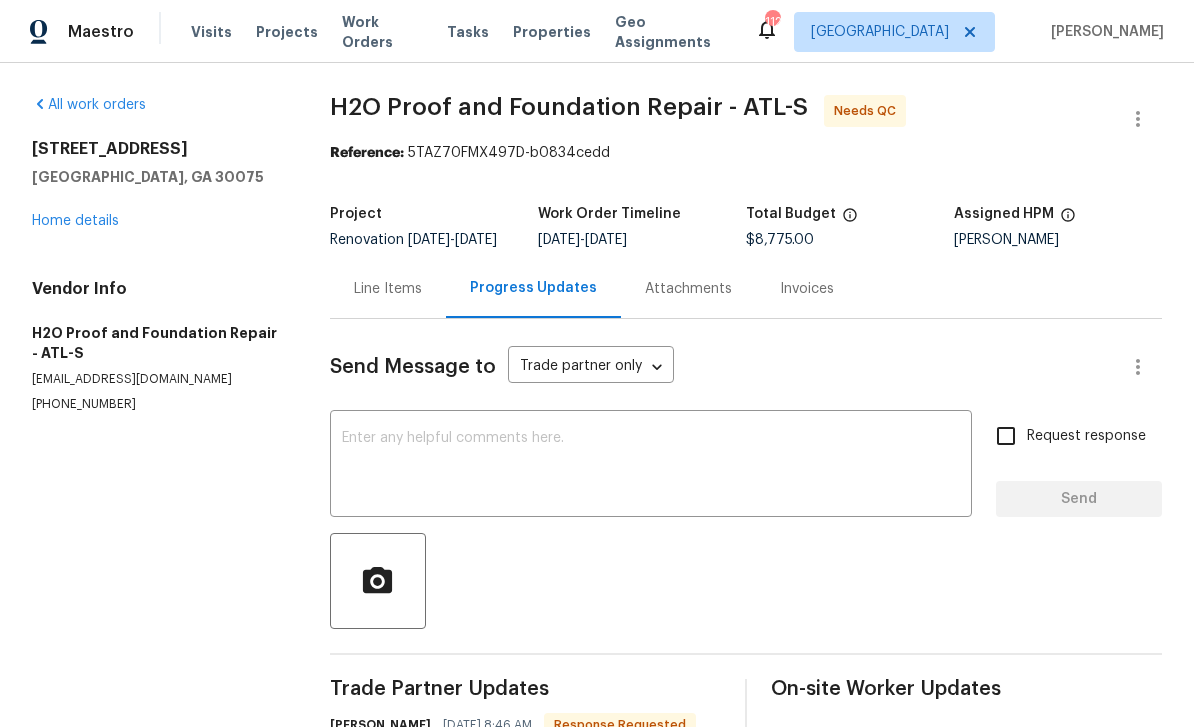 scroll, scrollTop: 0, scrollLeft: 0, axis: both 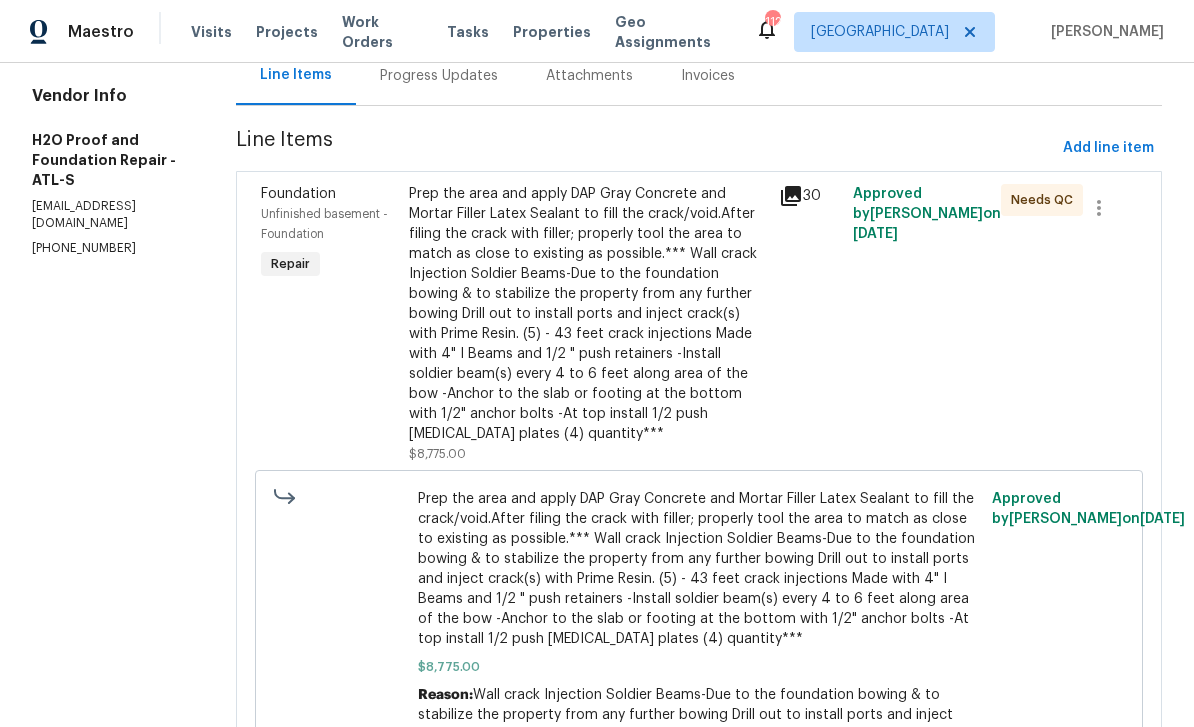 click on "Foundation Unfinished basement - Foundation Repair" at bounding box center (329, 324) 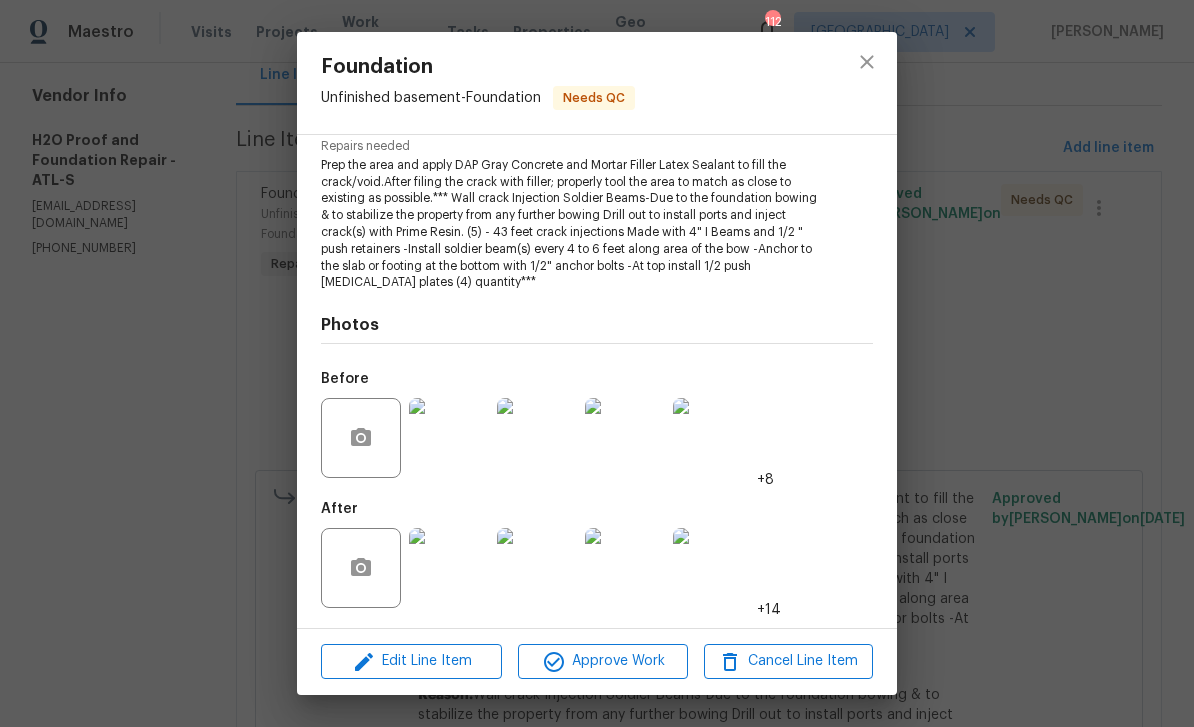scroll, scrollTop: 210, scrollLeft: 0, axis: vertical 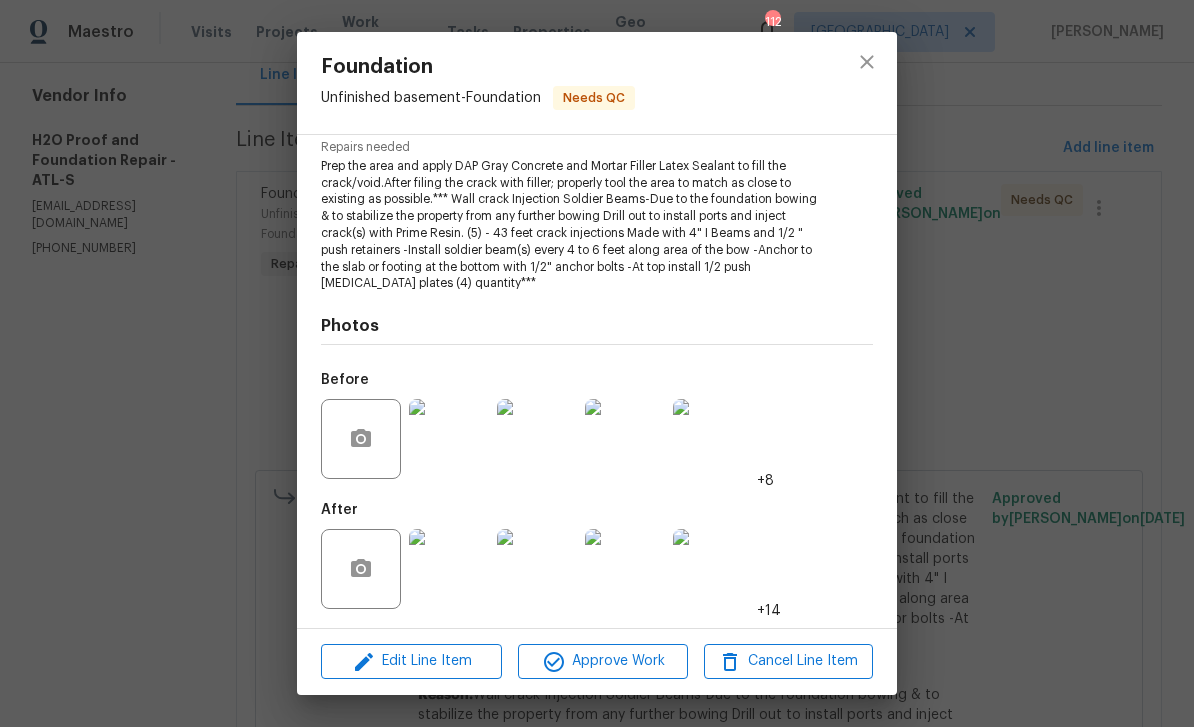 click at bounding box center [449, 569] 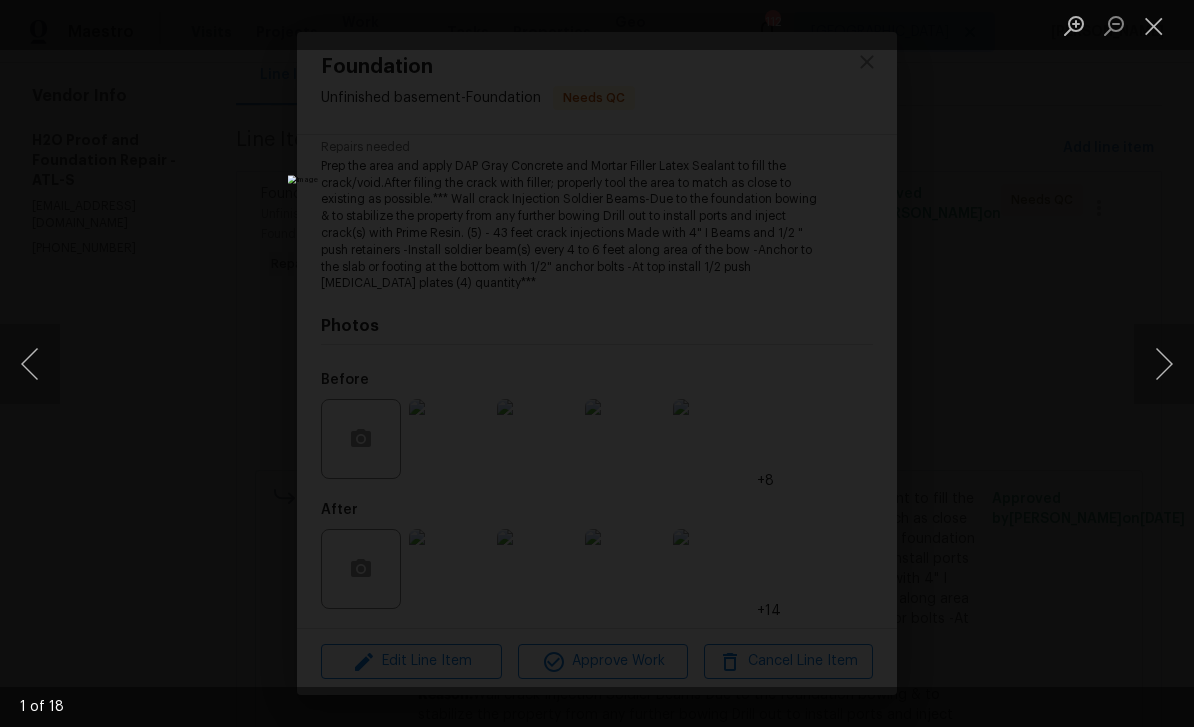click at bounding box center (1164, 364) 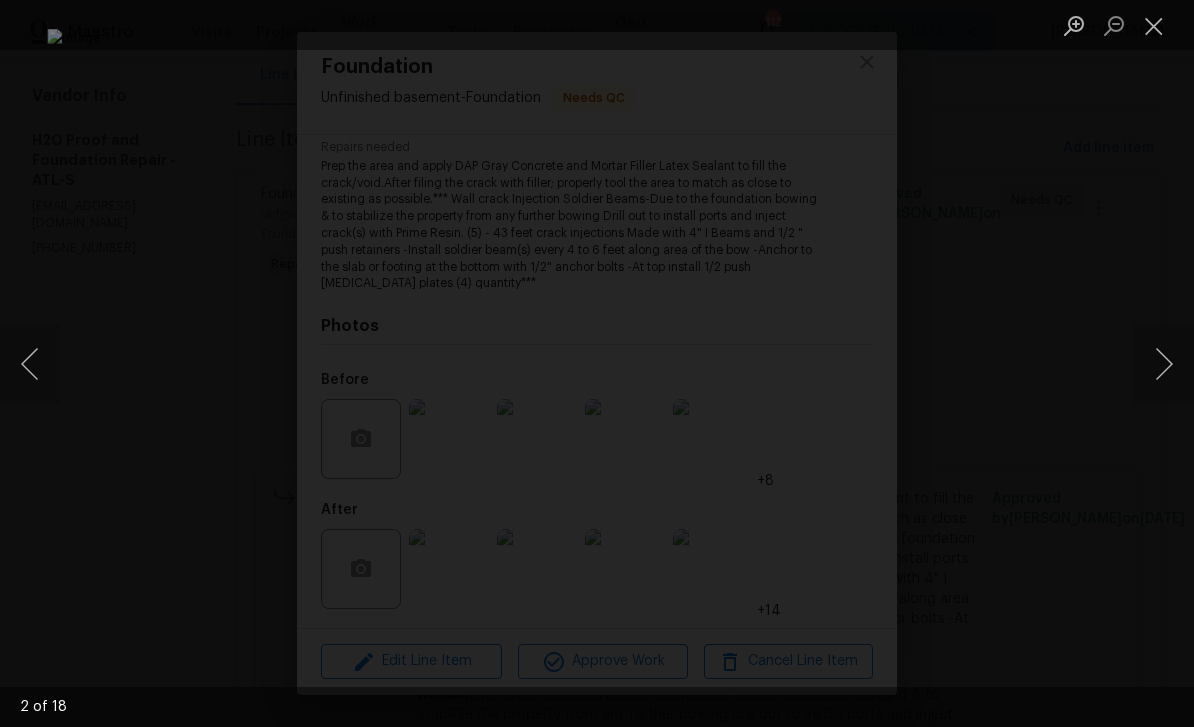 click at bounding box center (1164, 364) 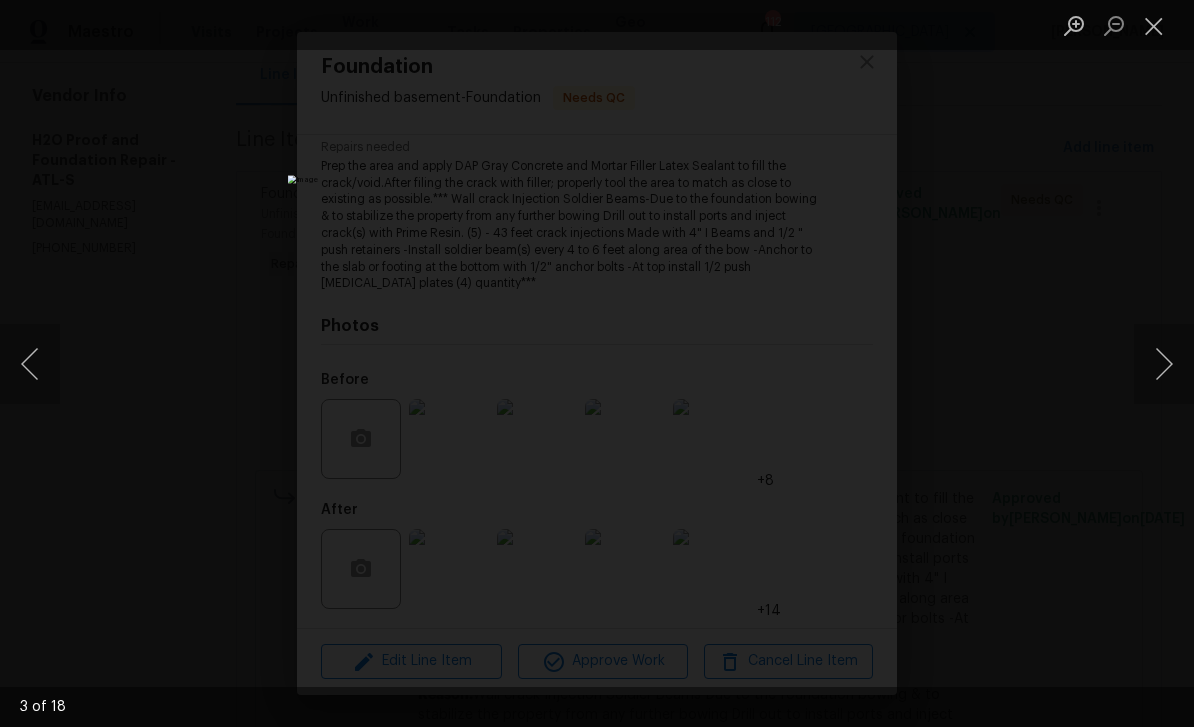 click at bounding box center (1164, 364) 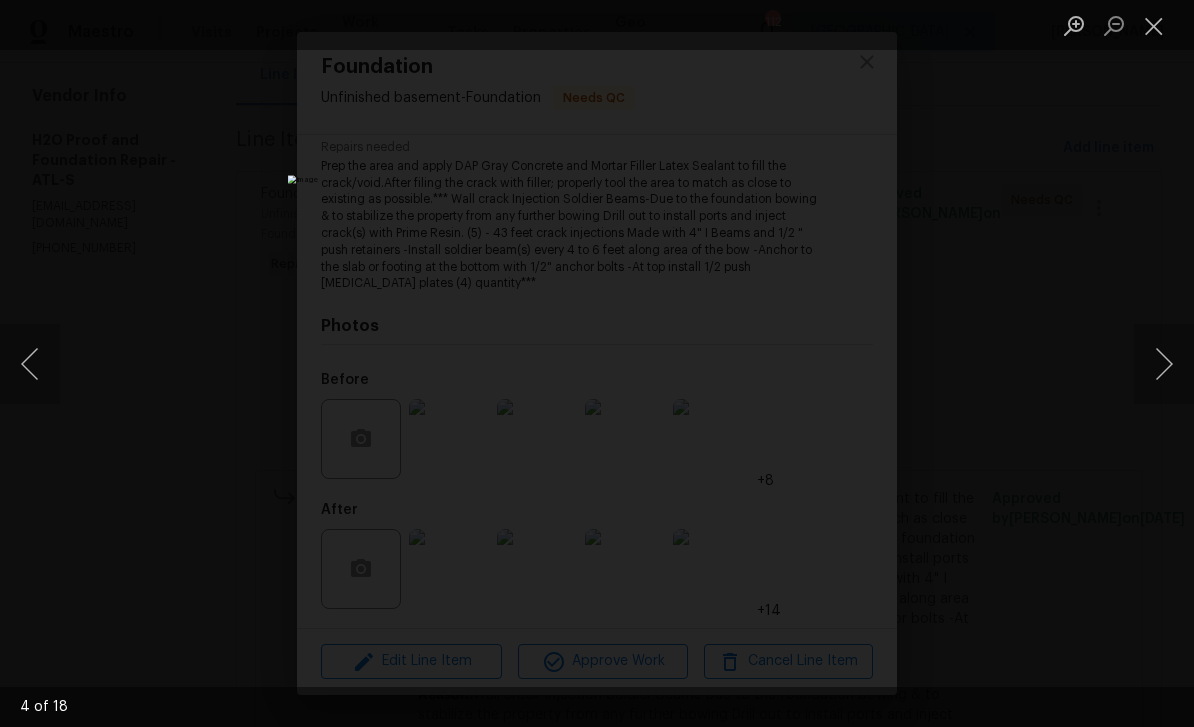 click at bounding box center [1164, 364] 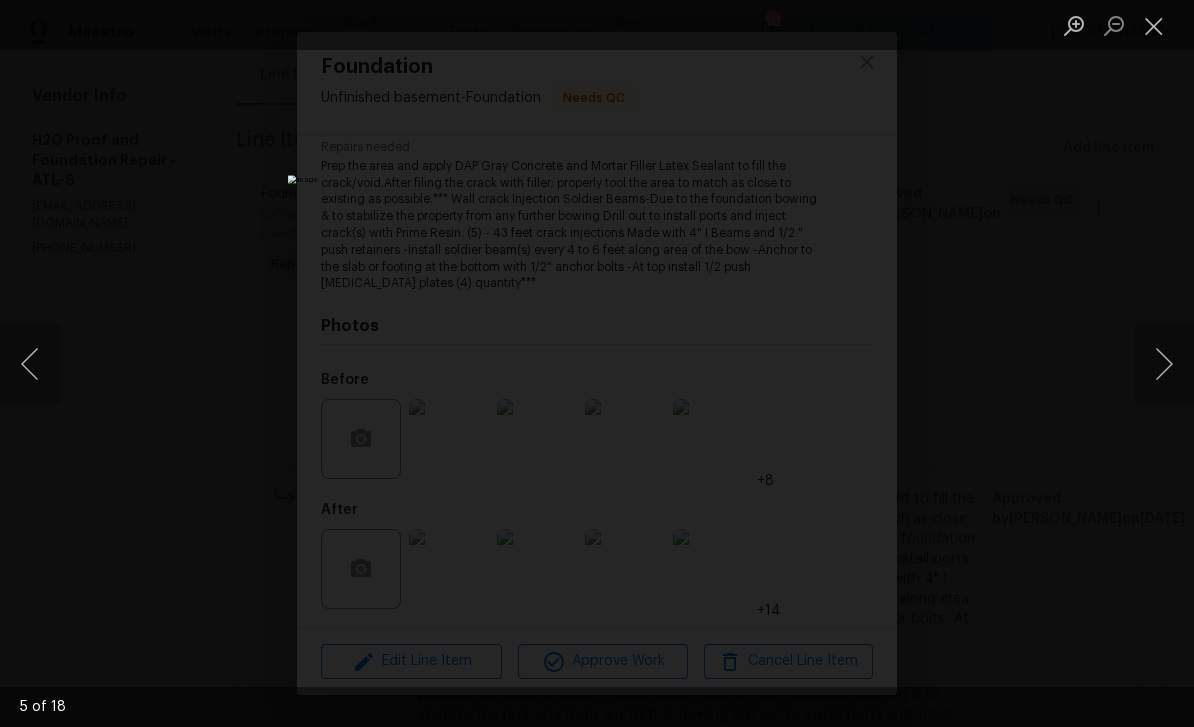 click at bounding box center (1164, 364) 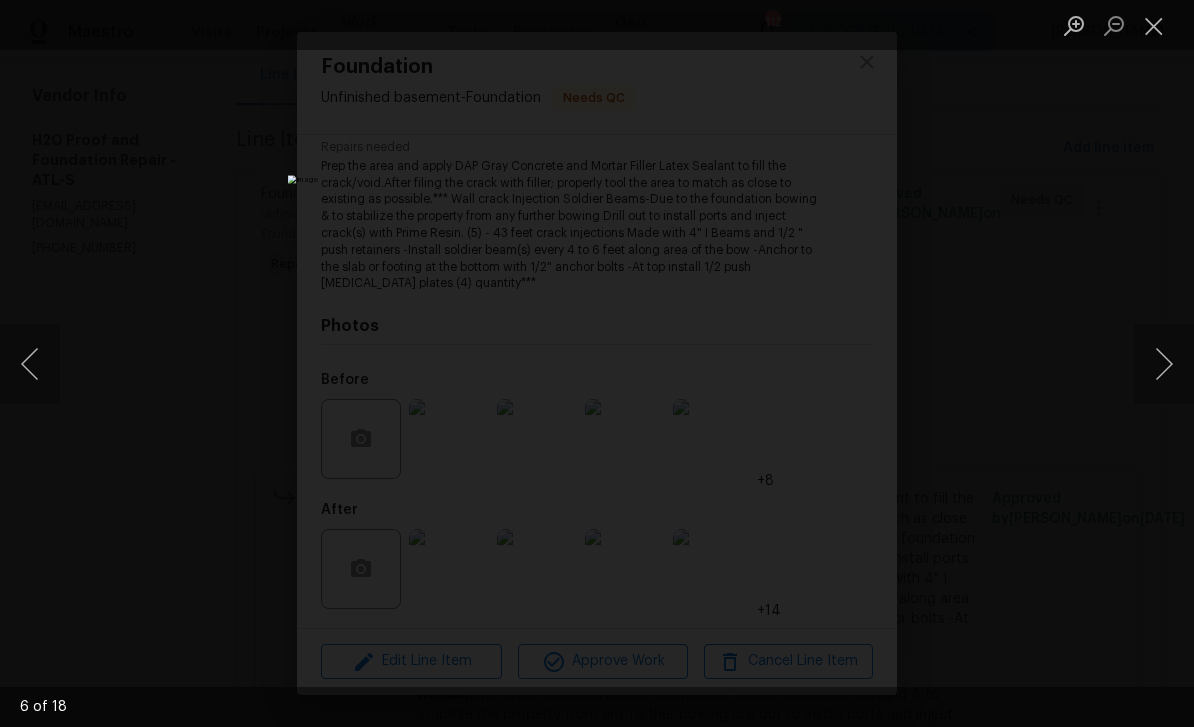 click at bounding box center (1164, 364) 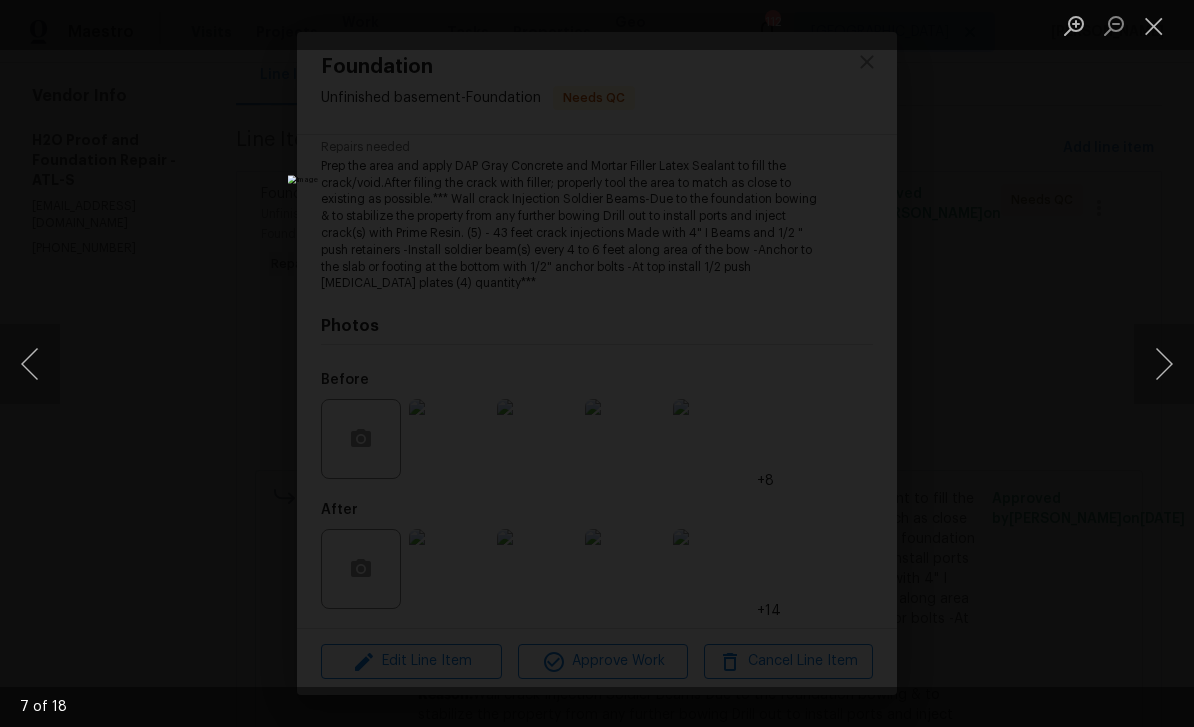 click at bounding box center (1164, 364) 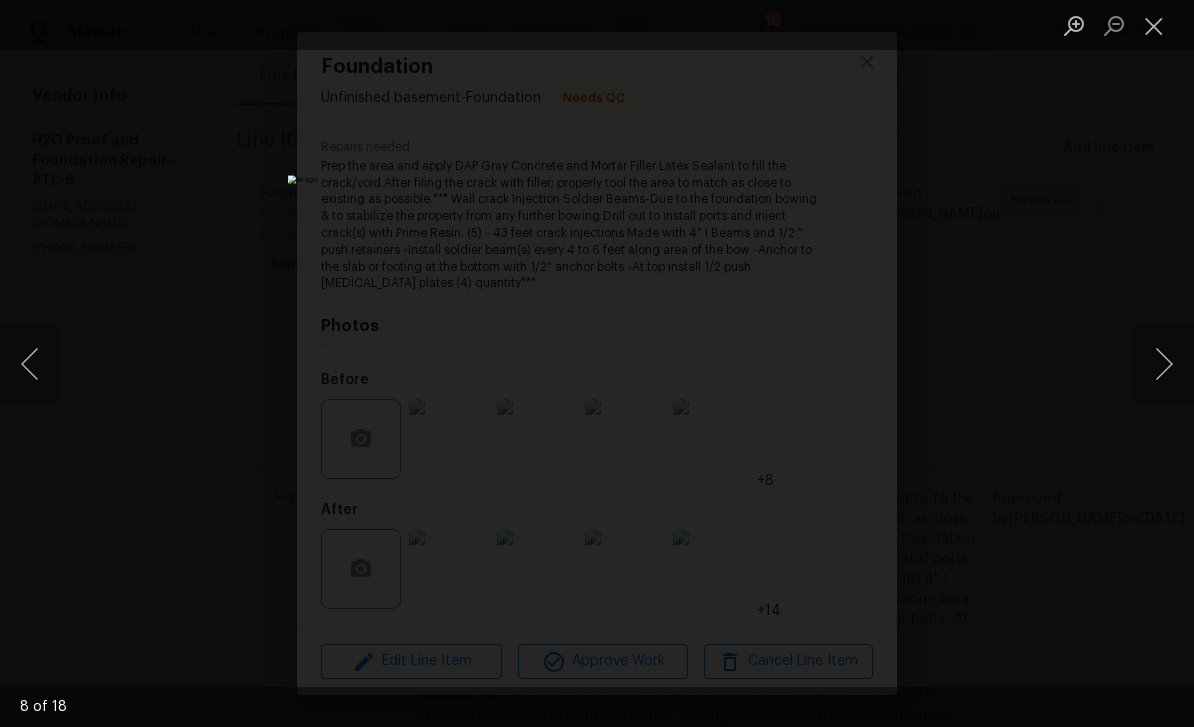 click at bounding box center (1164, 364) 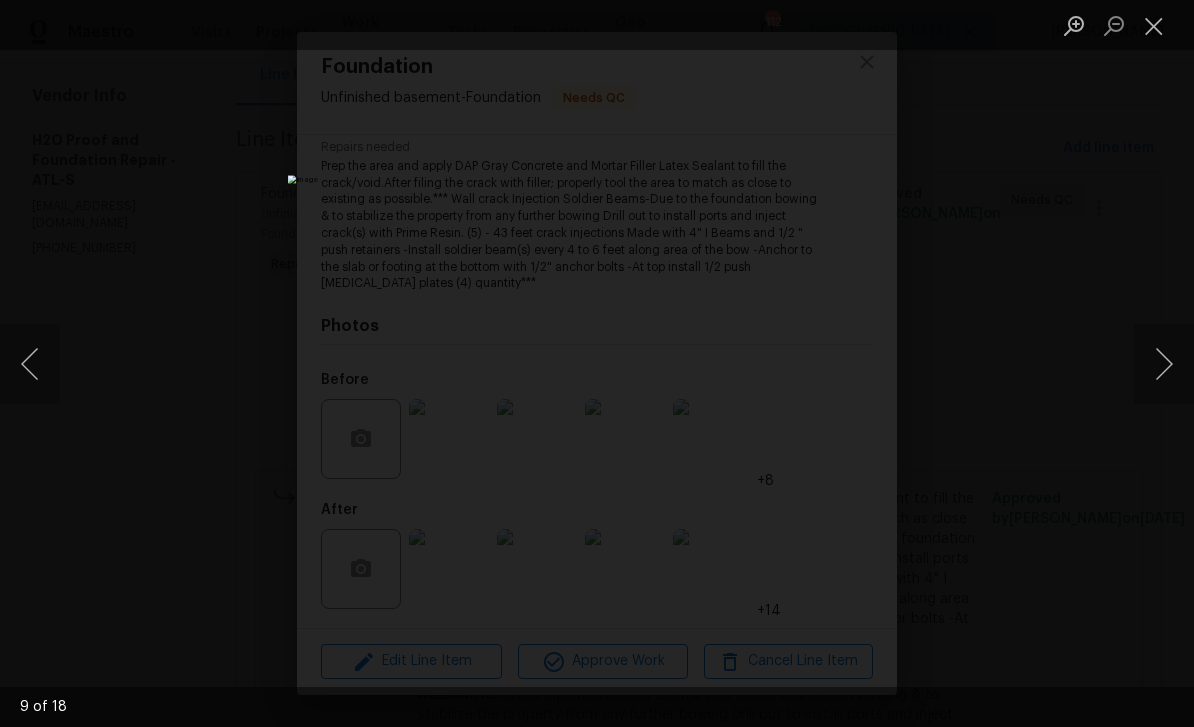 click at bounding box center [1164, 364] 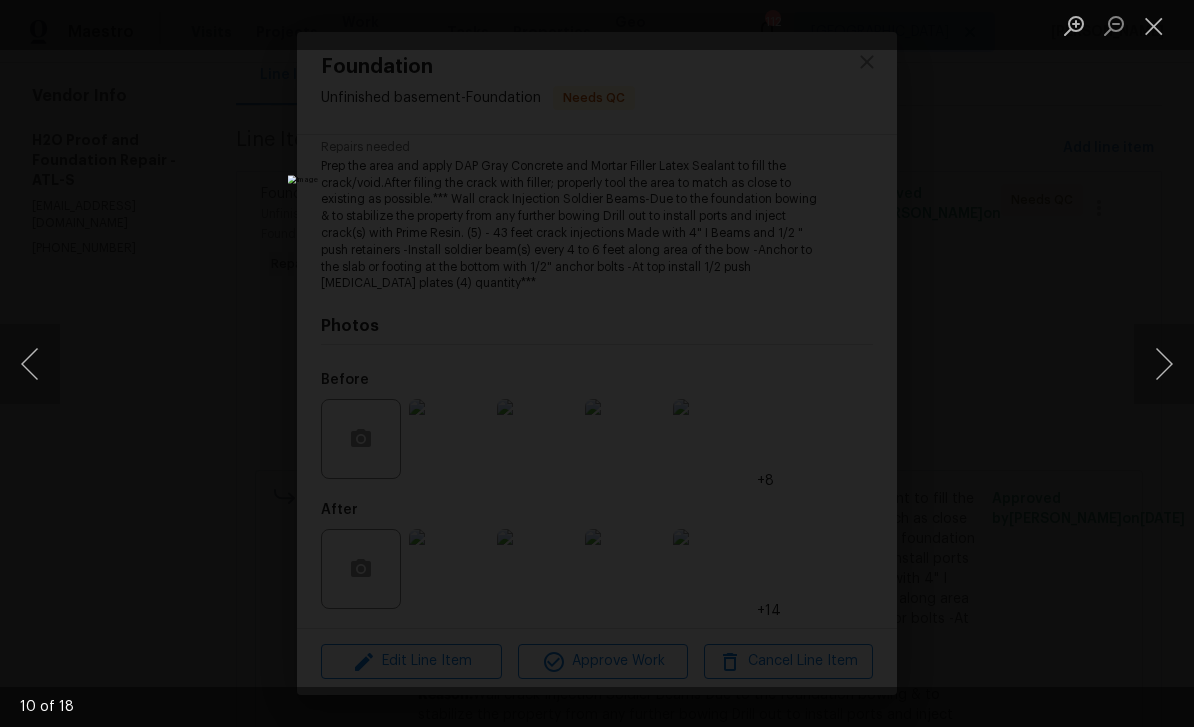 click at bounding box center [1164, 364] 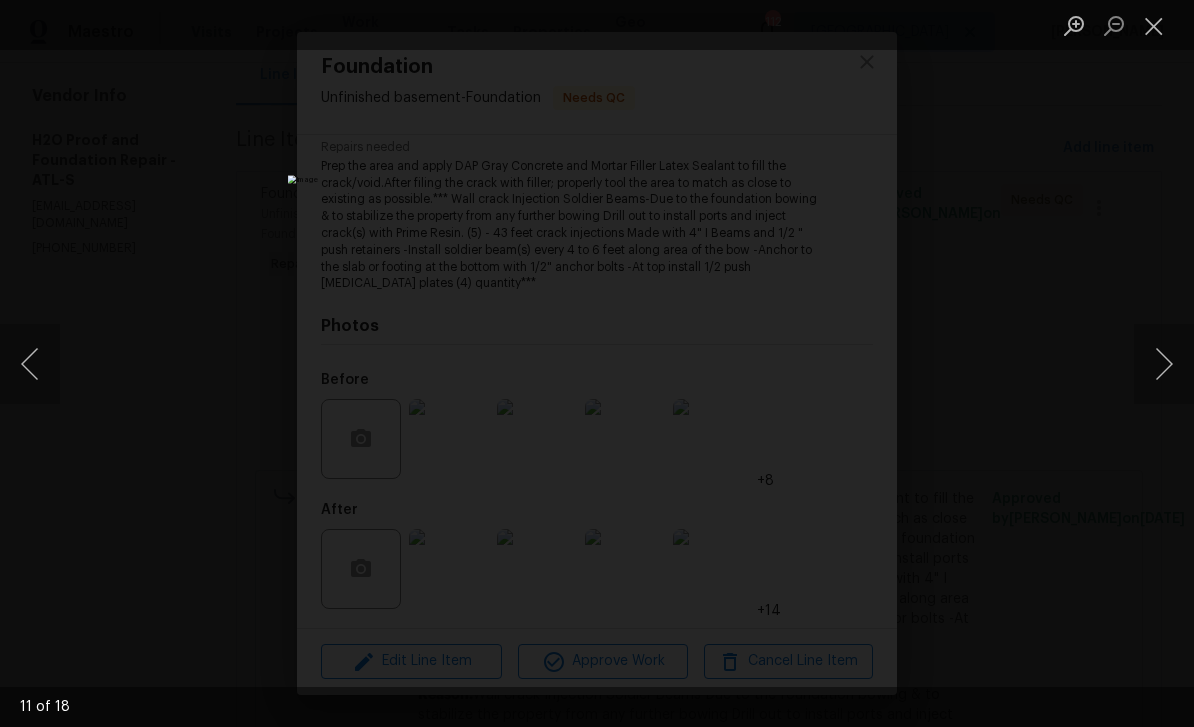 click at bounding box center (1164, 364) 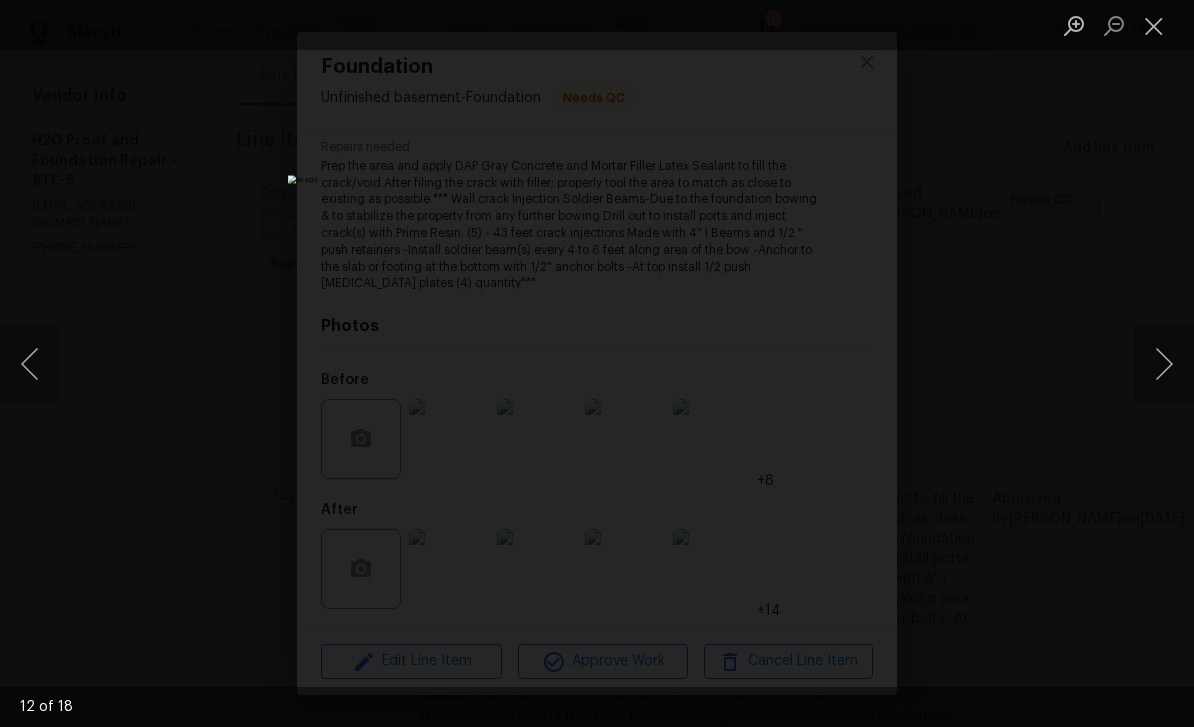 click at bounding box center [1164, 364] 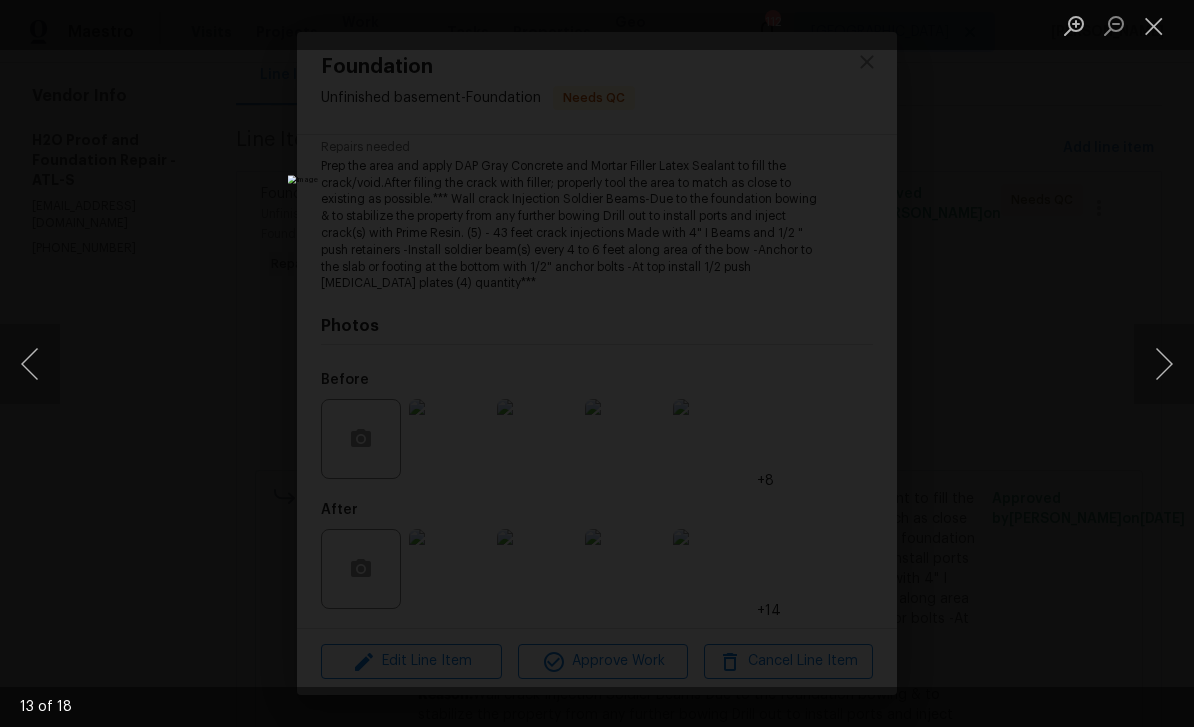 click at bounding box center (1164, 364) 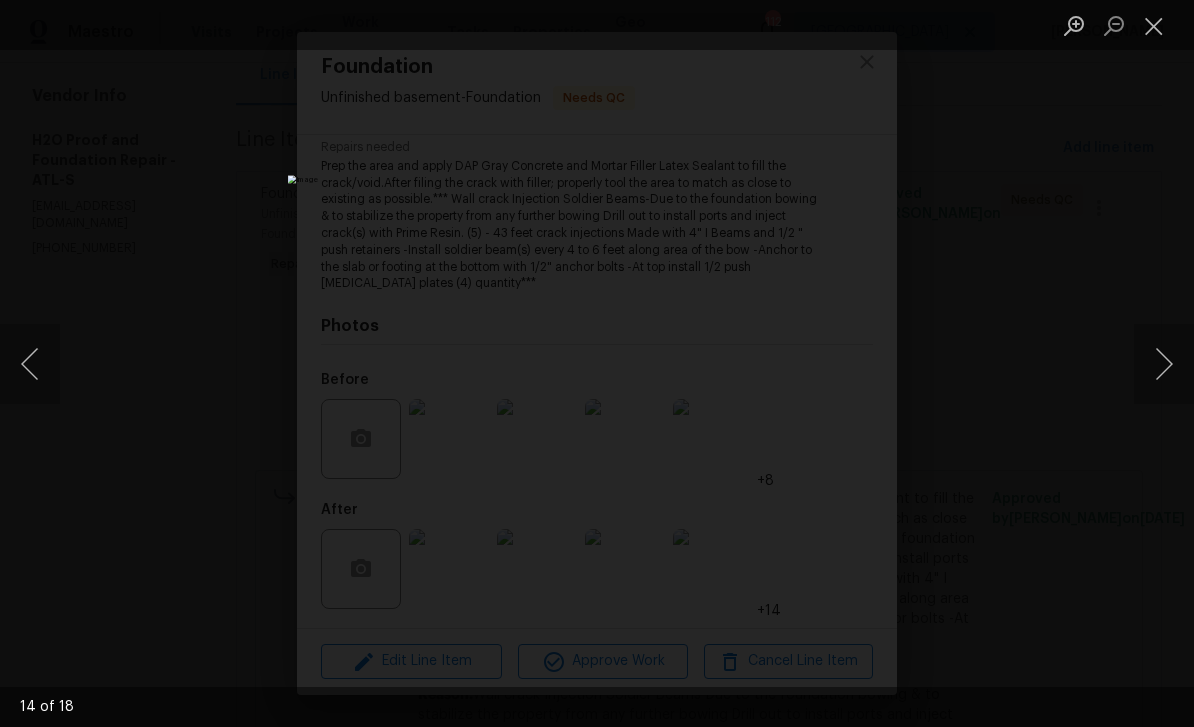 click at bounding box center (1164, 364) 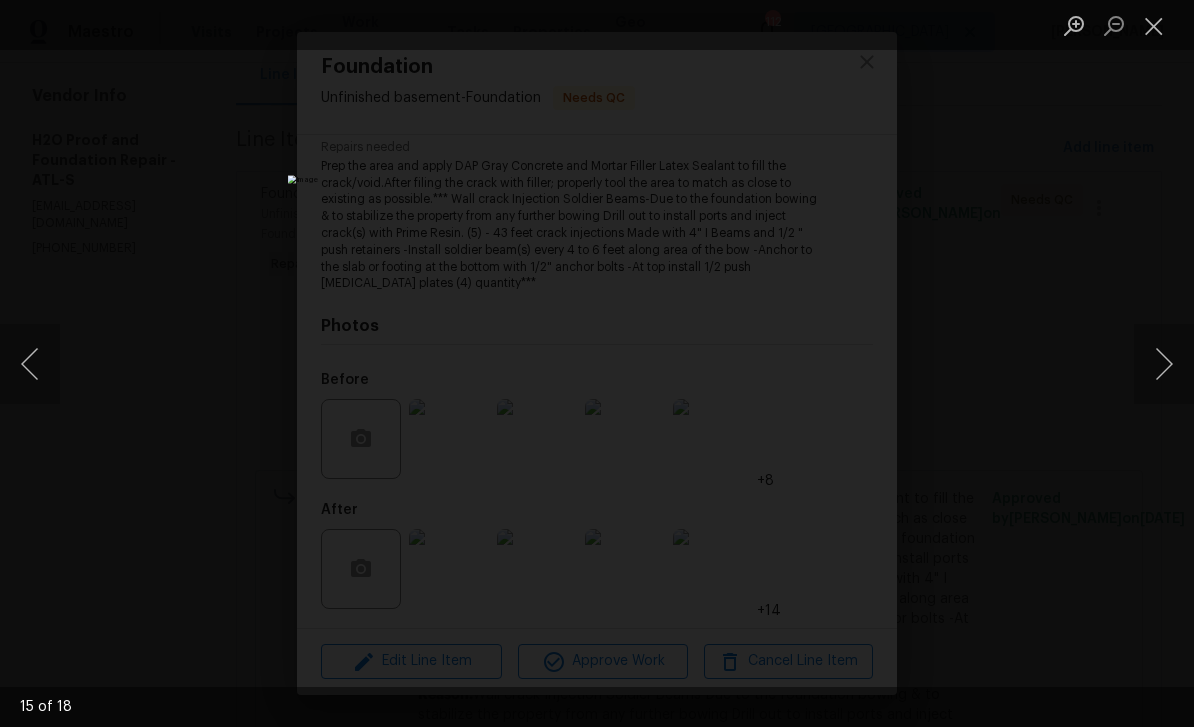 click at bounding box center (1164, 364) 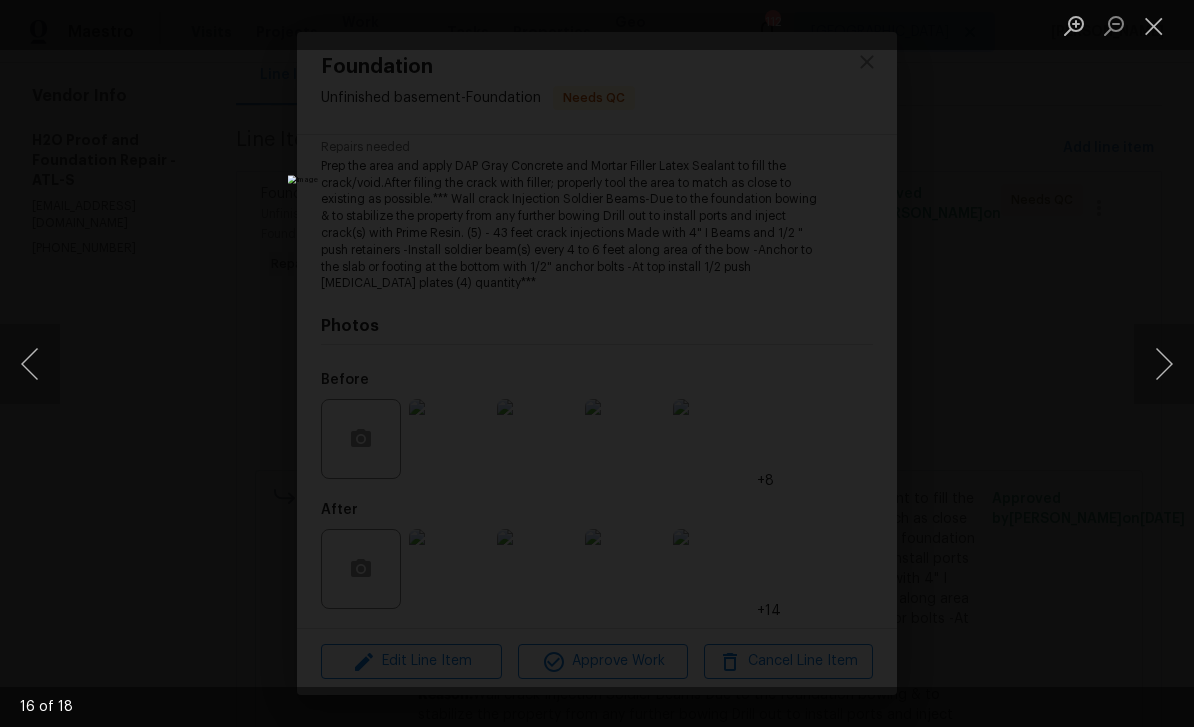 click at bounding box center (1164, 364) 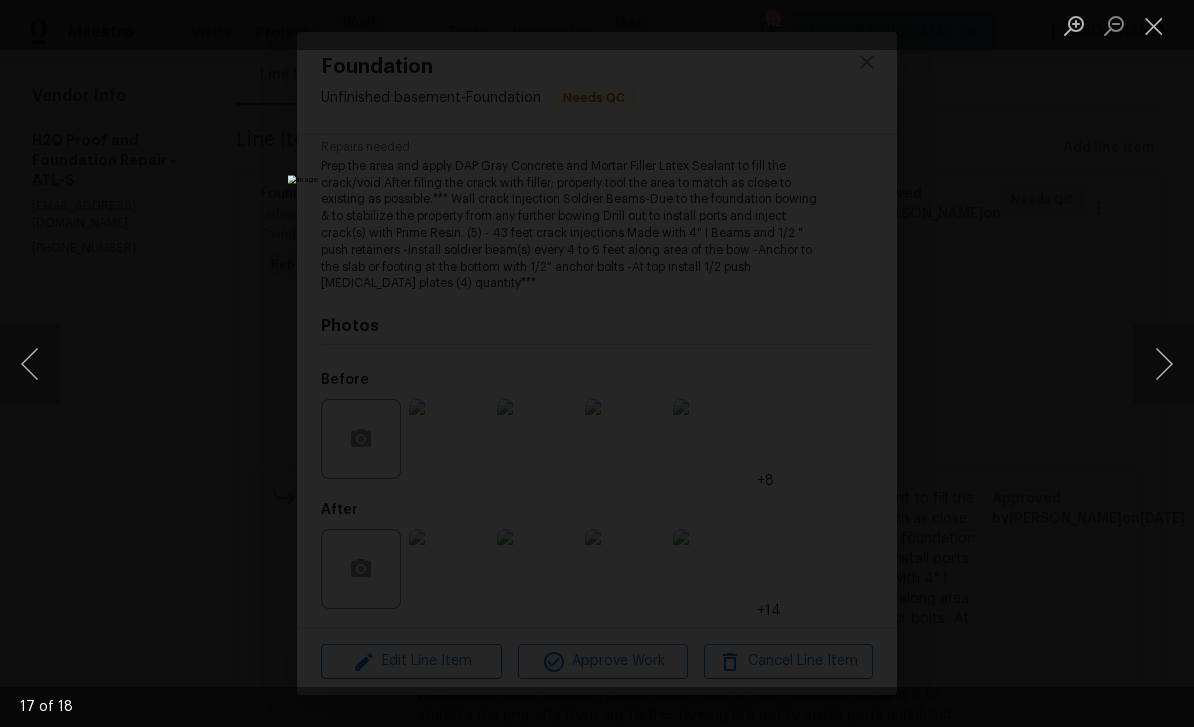 click at bounding box center (1164, 364) 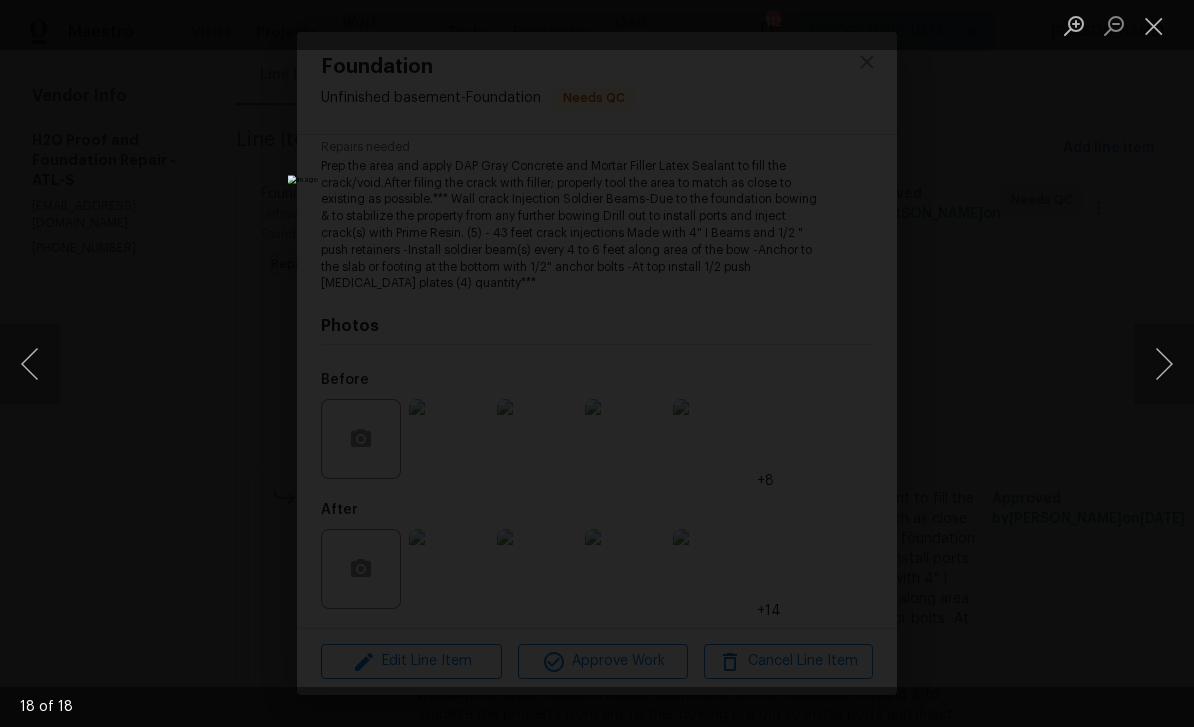 click at bounding box center (1164, 364) 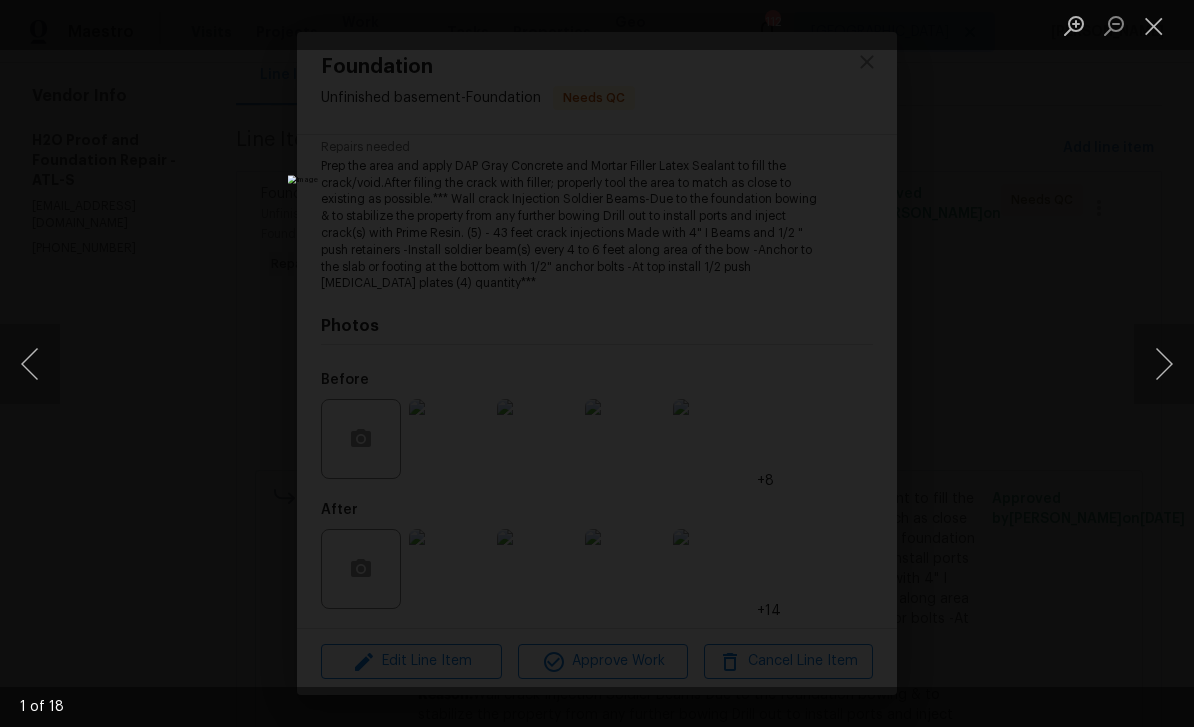 click at bounding box center [1164, 364] 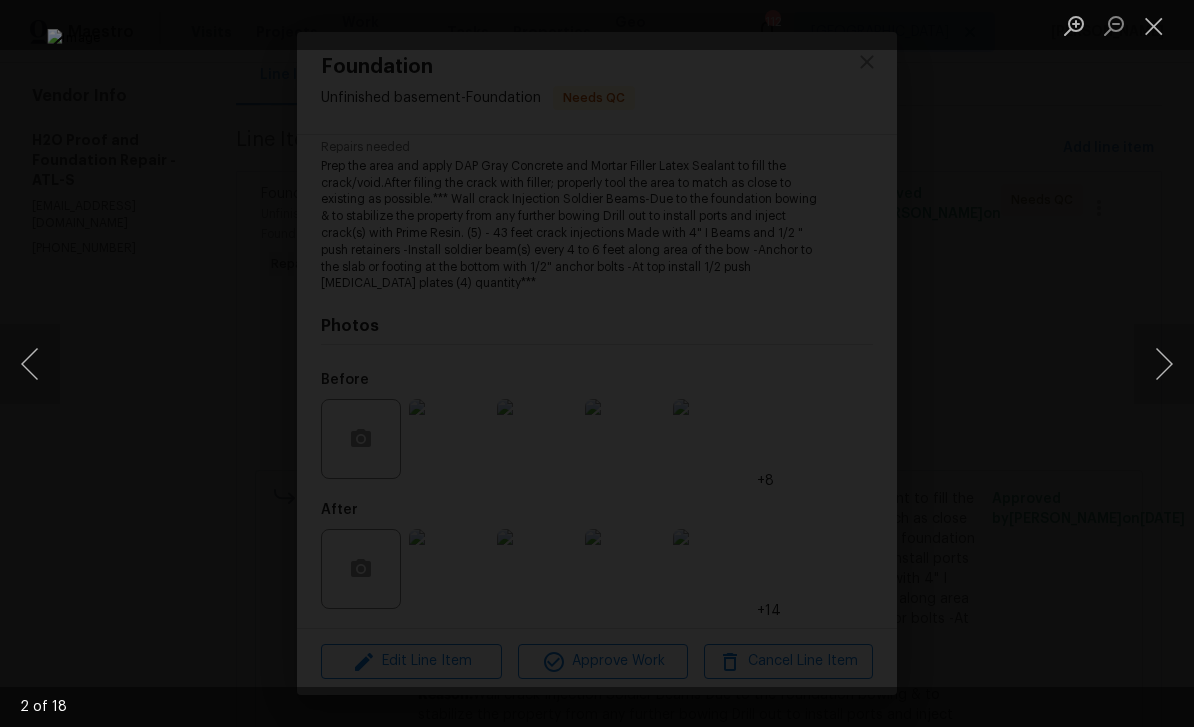 click at bounding box center [1154, 25] 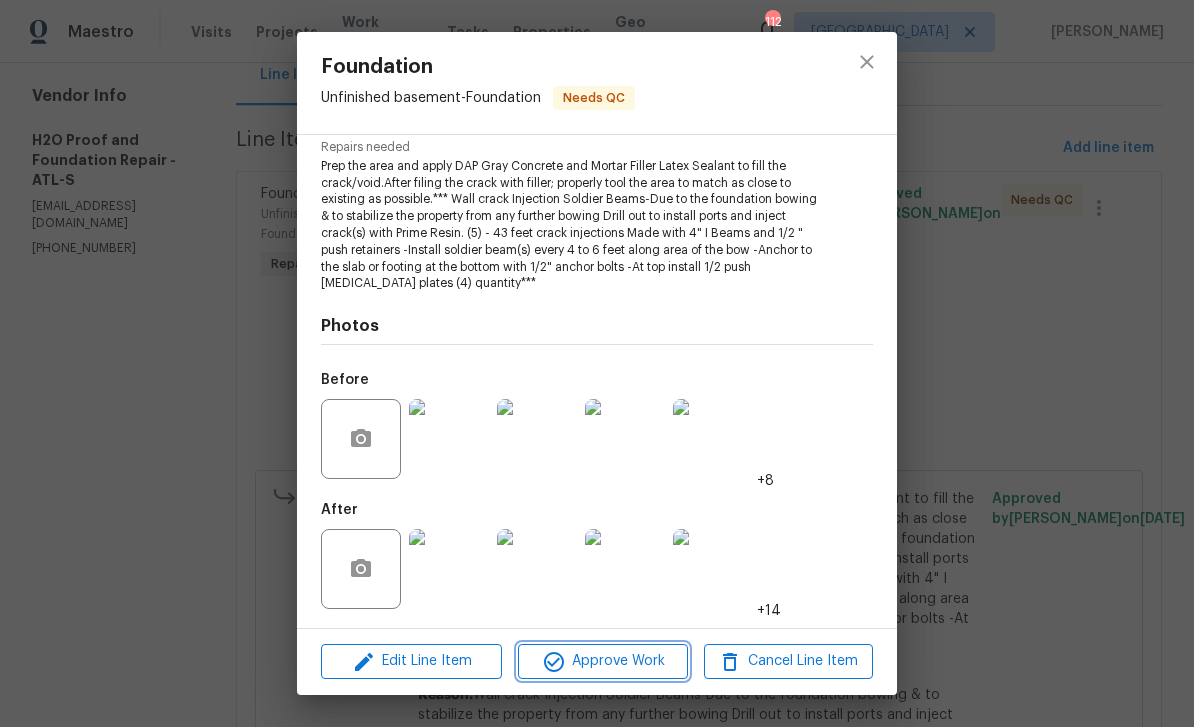 click on "Approve Work" at bounding box center [602, 661] 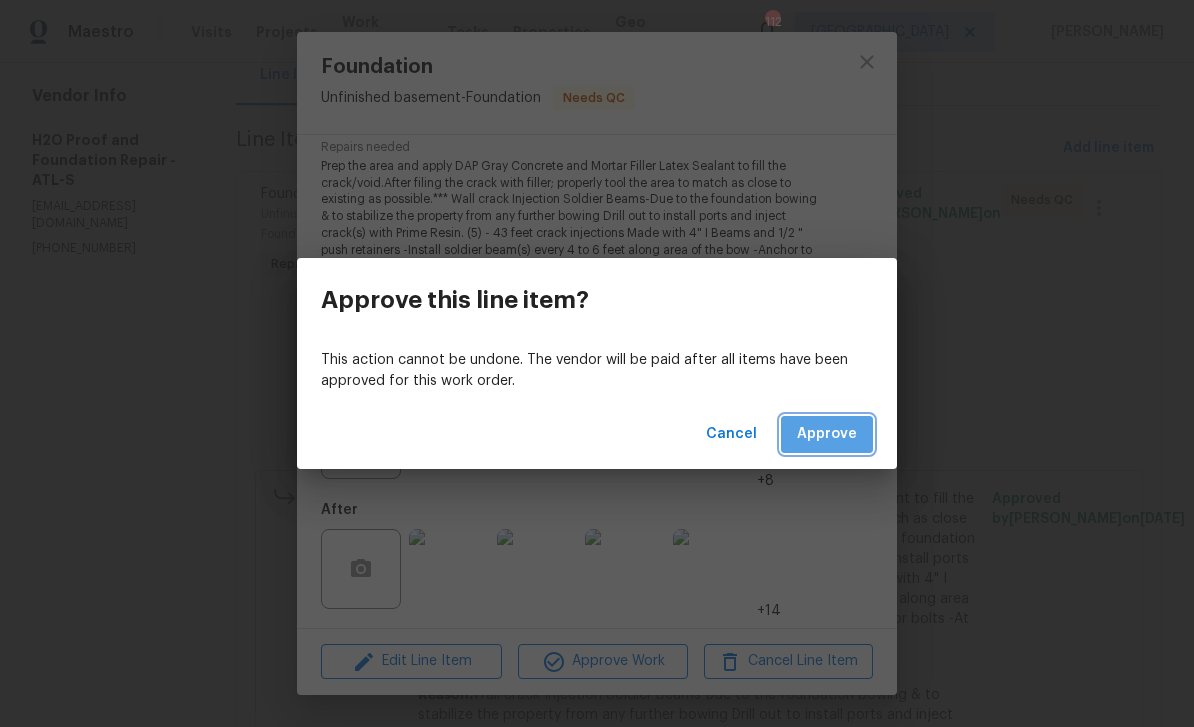 click on "Approve" at bounding box center (827, 434) 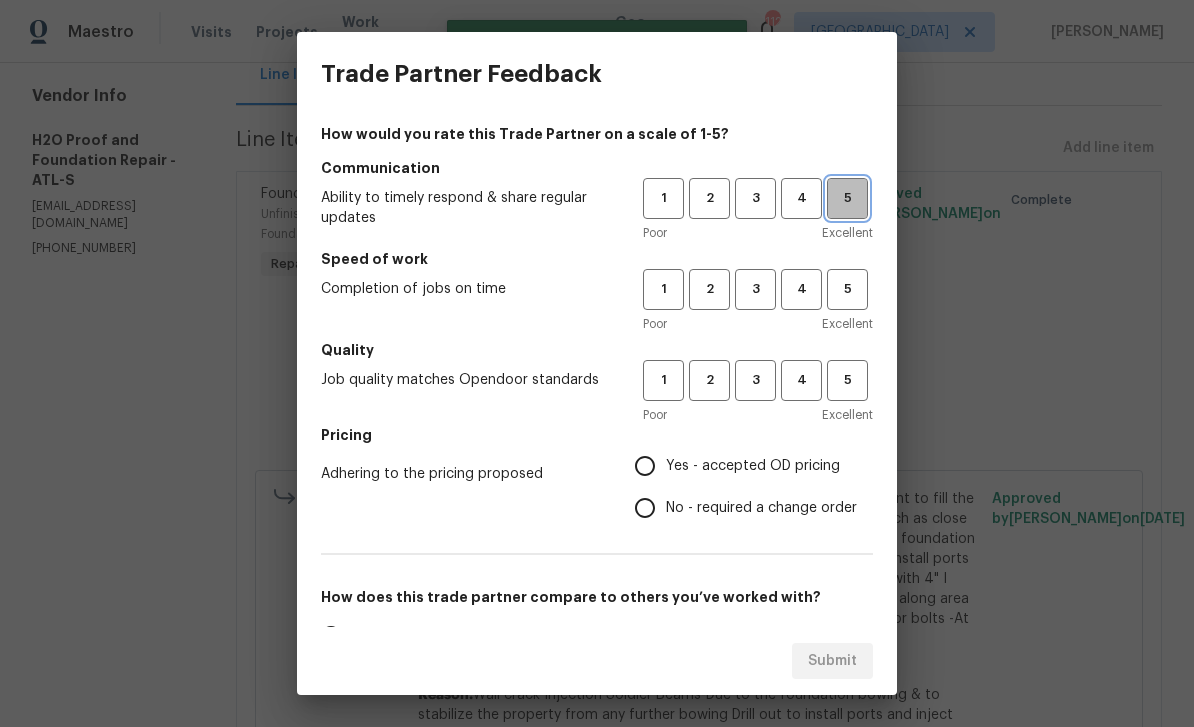 click on "5" at bounding box center (847, 198) 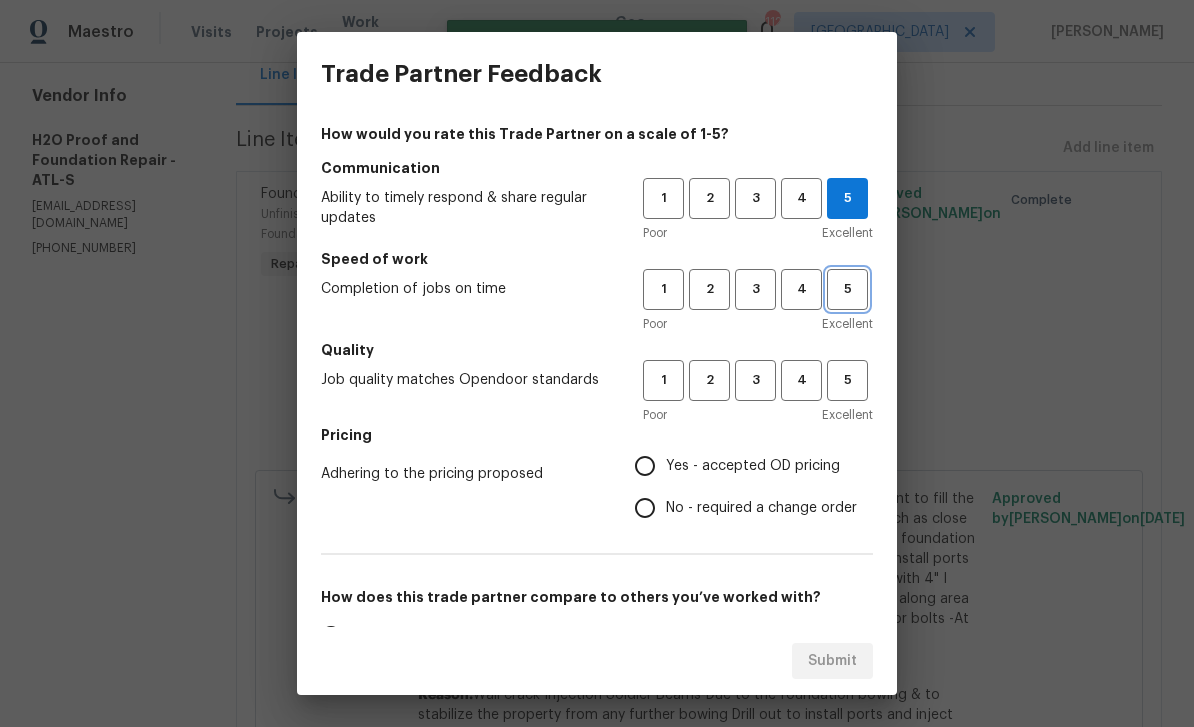 click on "5" at bounding box center (847, 289) 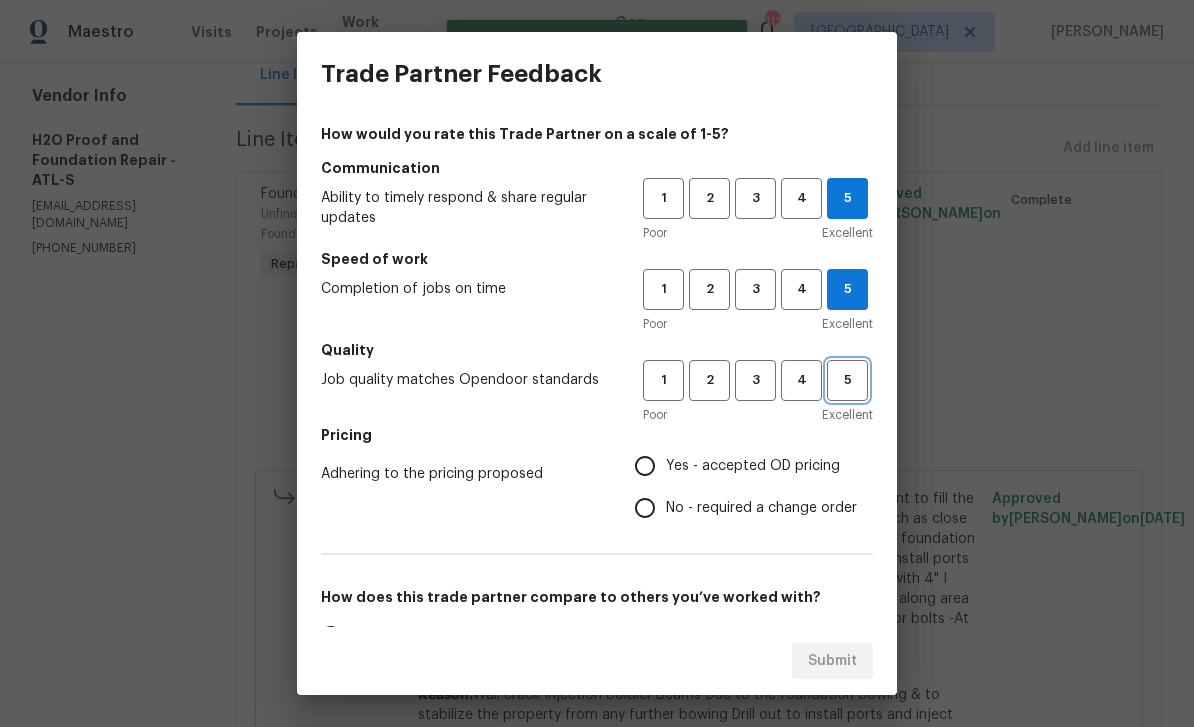 click on "5" at bounding box center (847, 380) 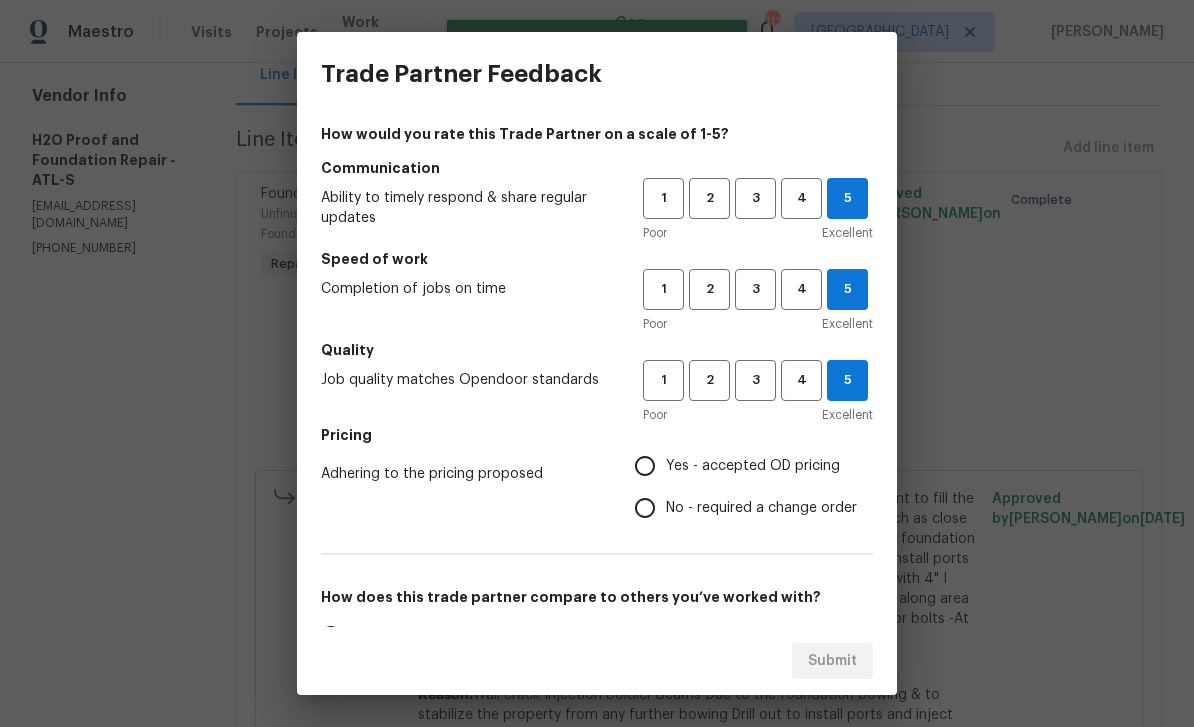 click on "Yes - accepted OD pricing" at bounding box center (645, 466) 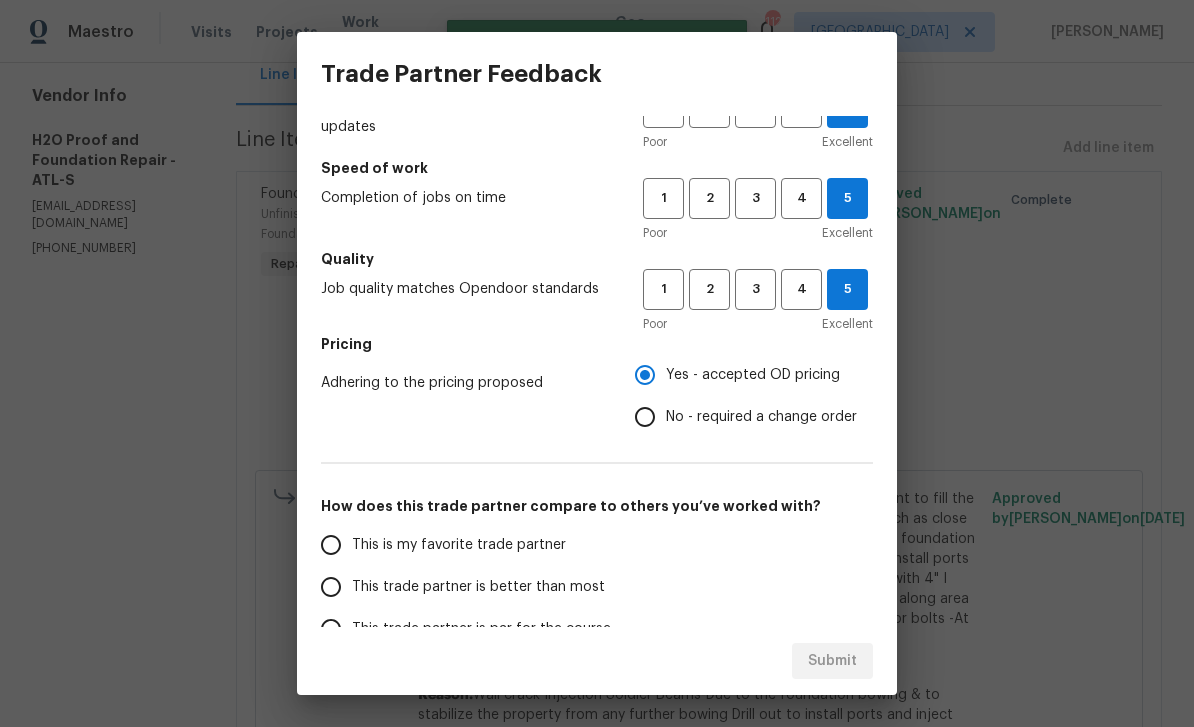 scroll, scrollTop: 98, scrollLeft: 0, axis: vertical 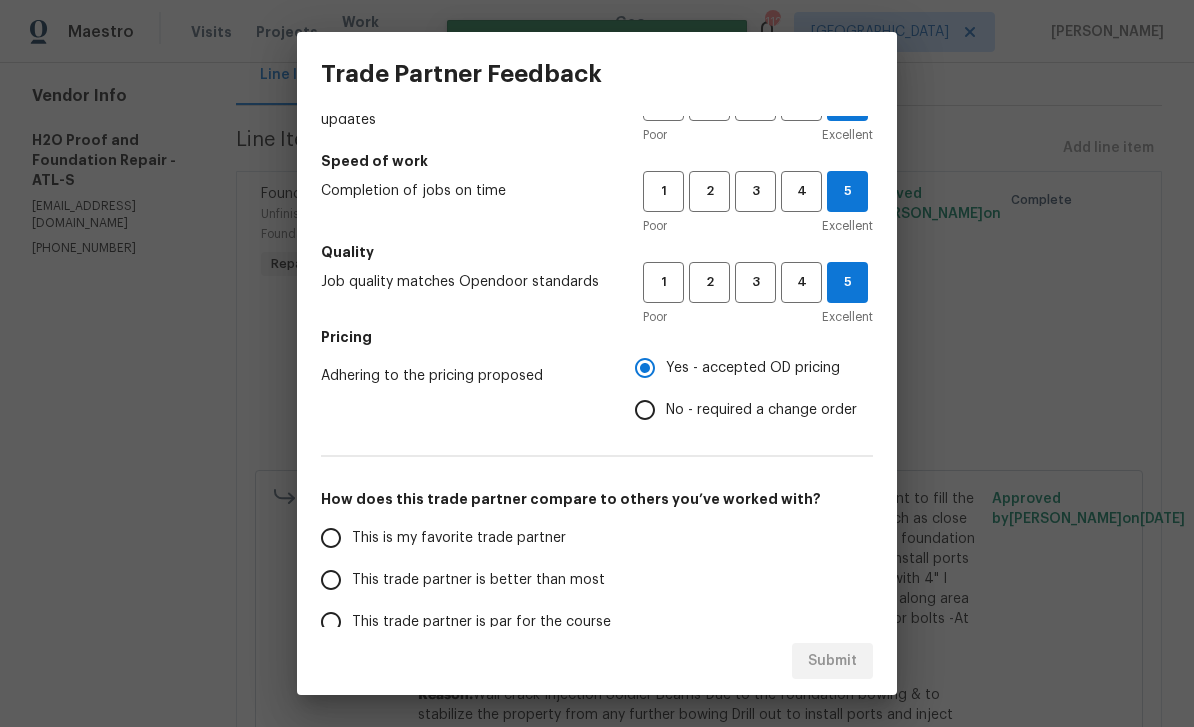 click on "This is my favorite trade partner" at bounding box center [331, 538] 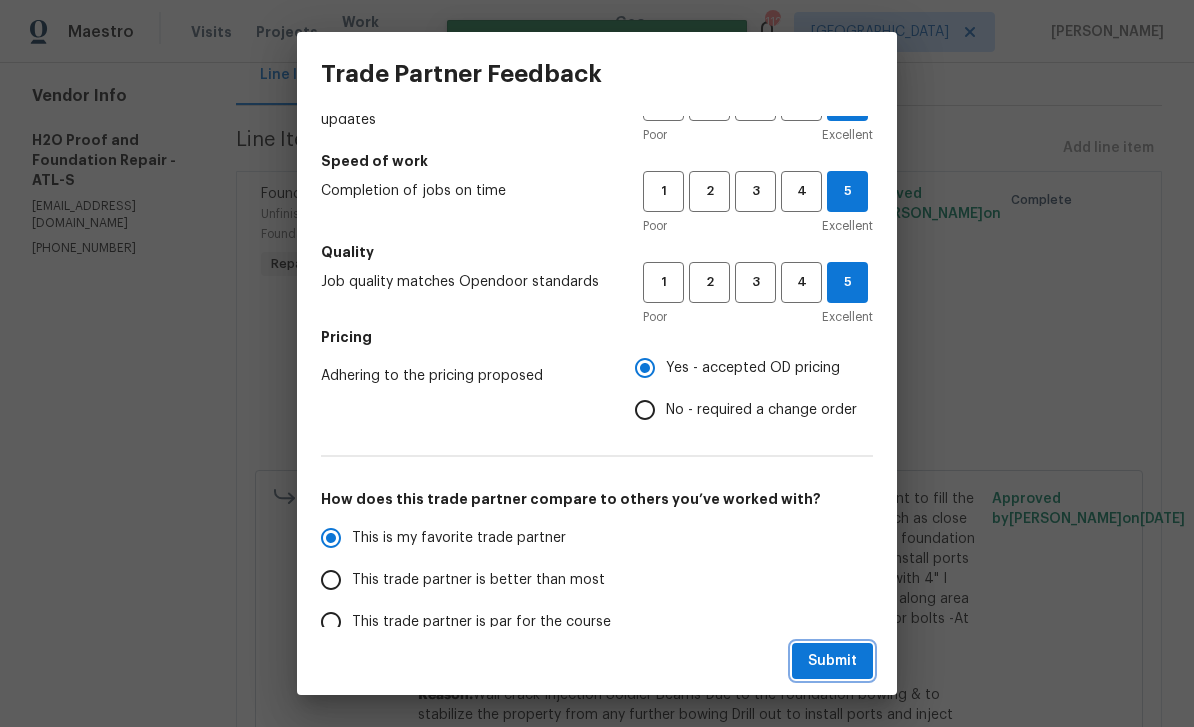 click on "Submit" at bounding box center [832, 661] 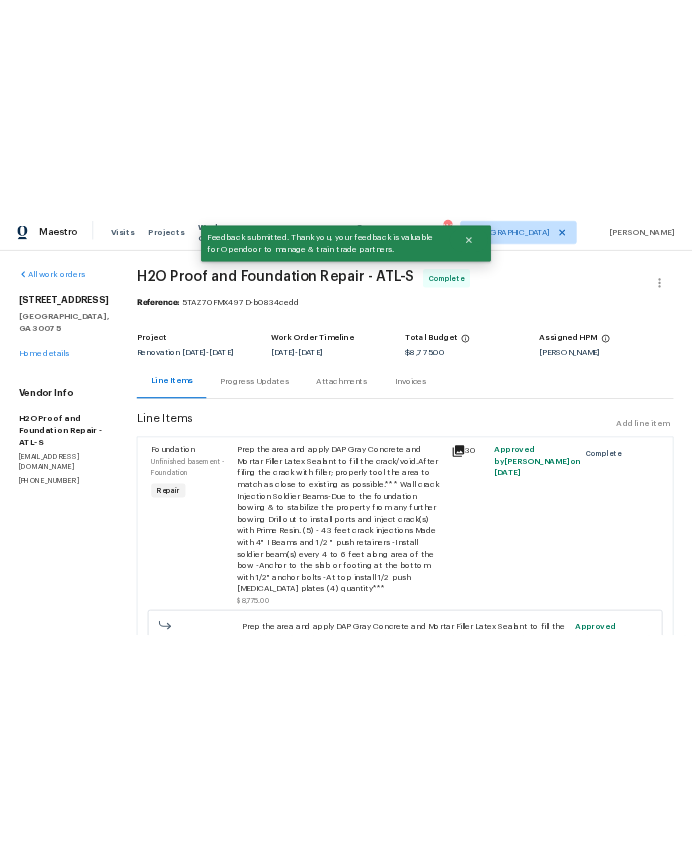 scroll, scrollTop: 0, scrollLeft: 0, axis: both 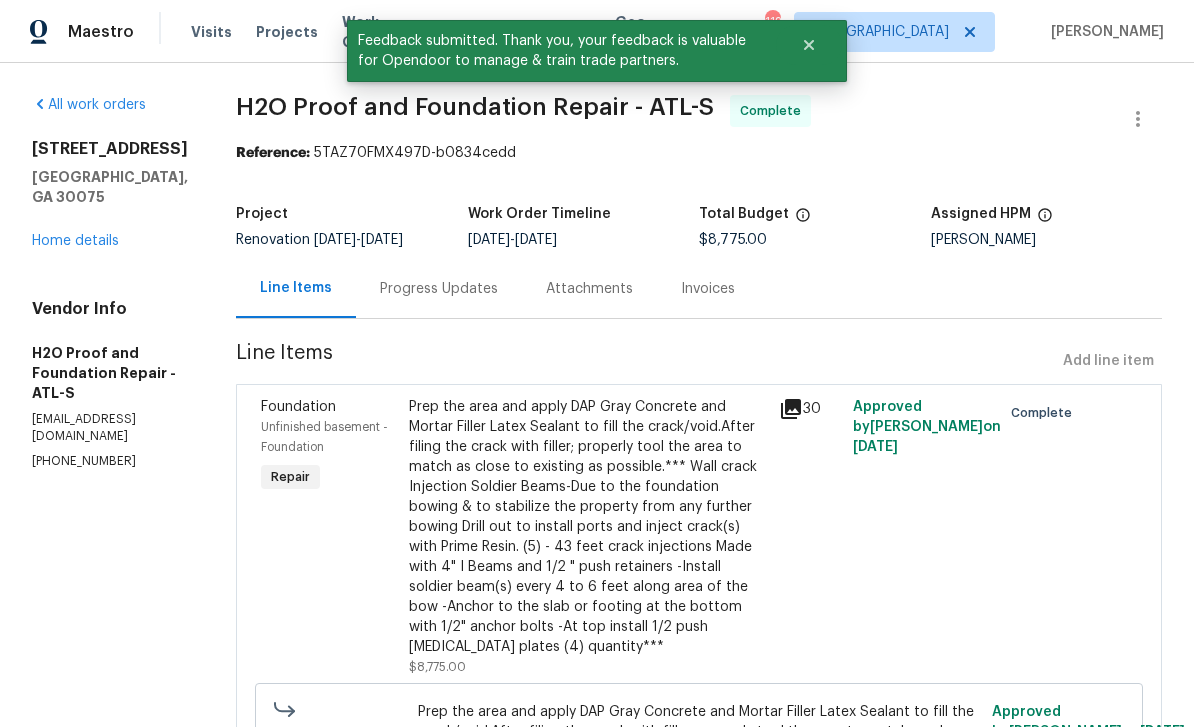 click on "Home details" at bounding box center [75, 241] 